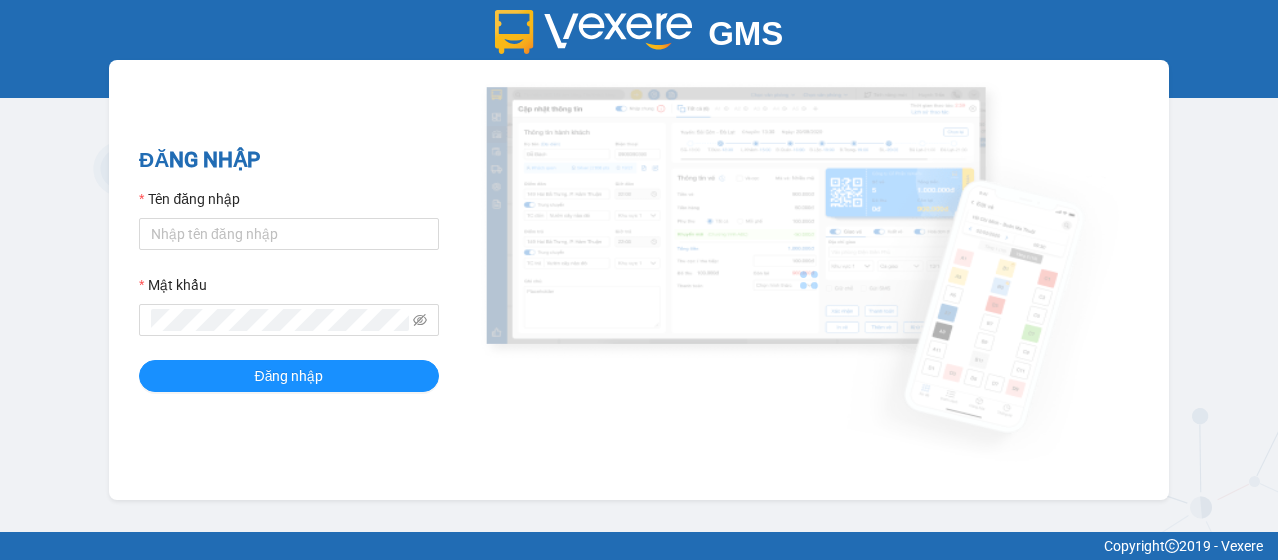 scroll, scrollTop: 0, scrollLeft: 0, axis: both 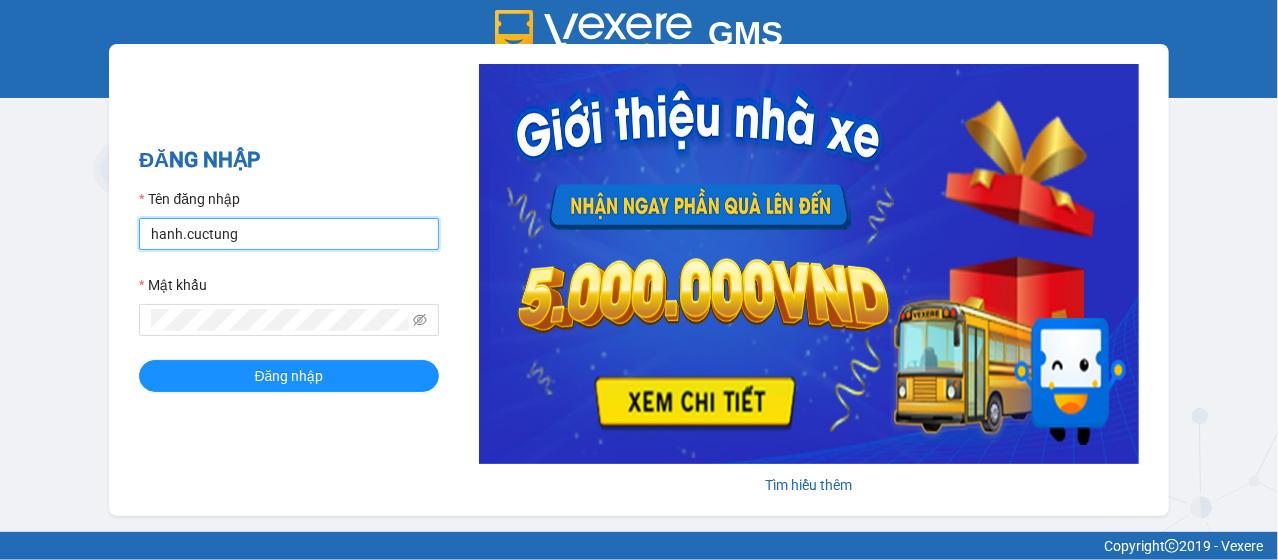 click on "hanh.cuctung" at bounding box center (289, 234) 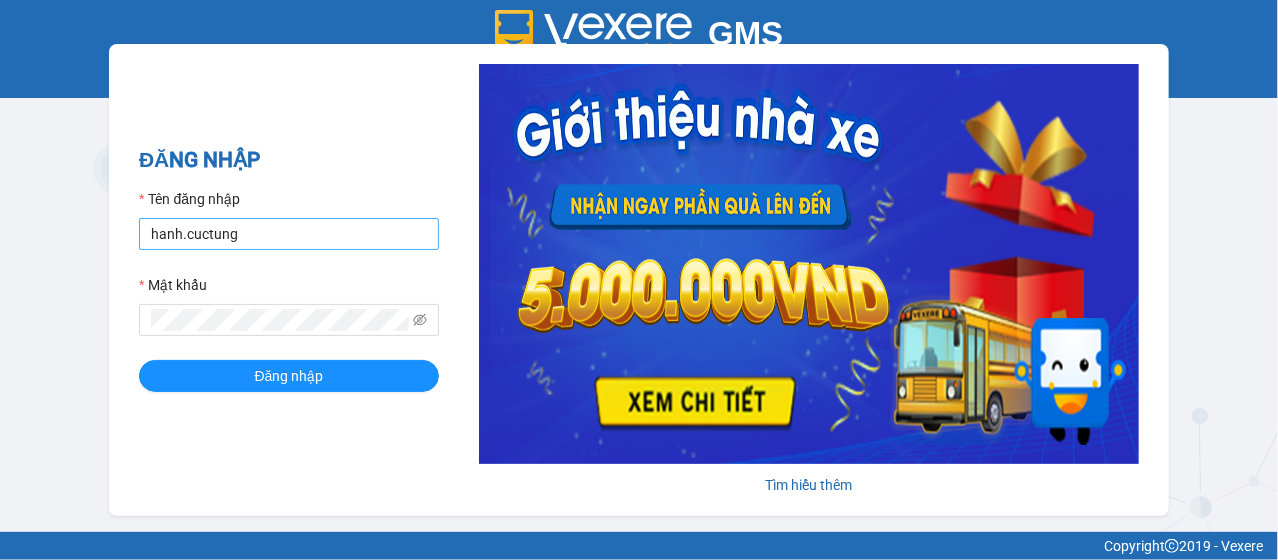 click on "hanh.cuctung" at bounding box center (289, 234) 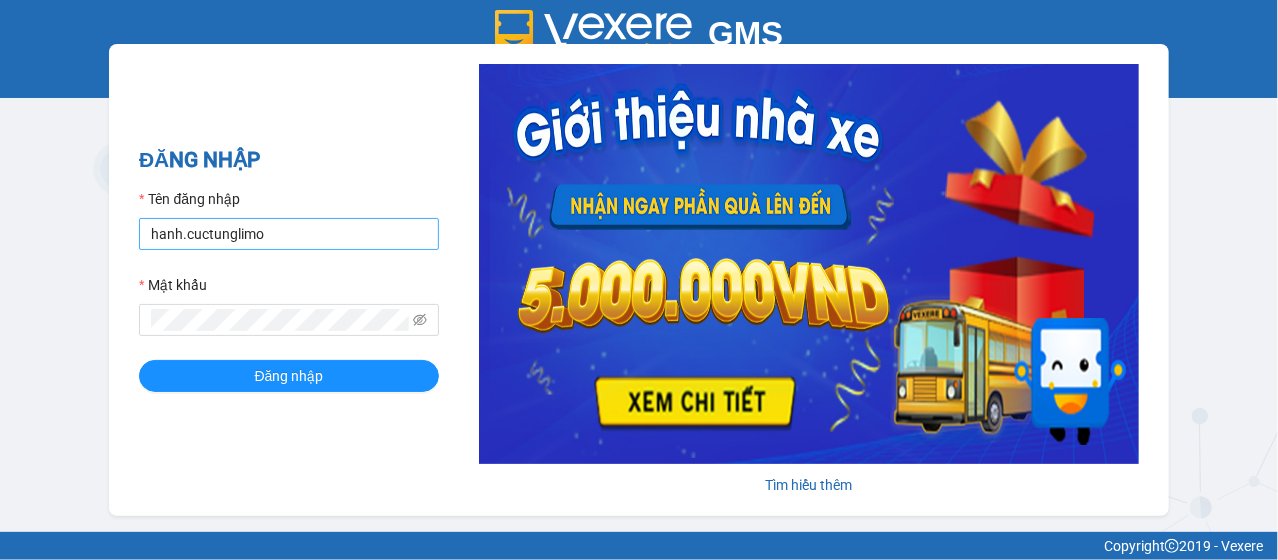 click on "hanh.cuctunglimo" at bounding box center (289, 234) 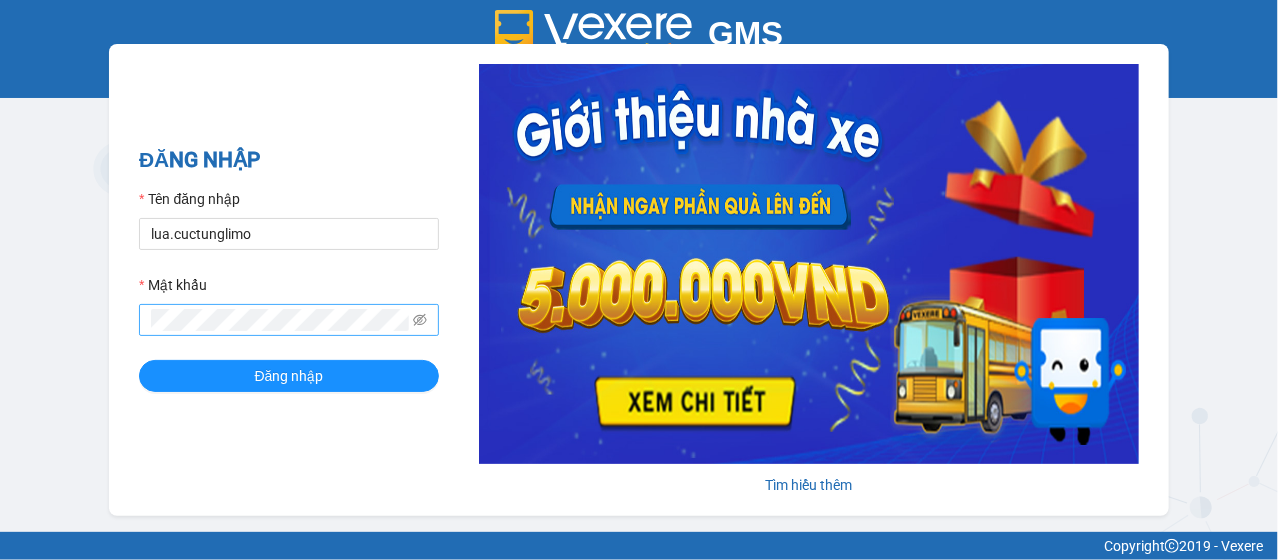 type on "lua.cuctunglimo" 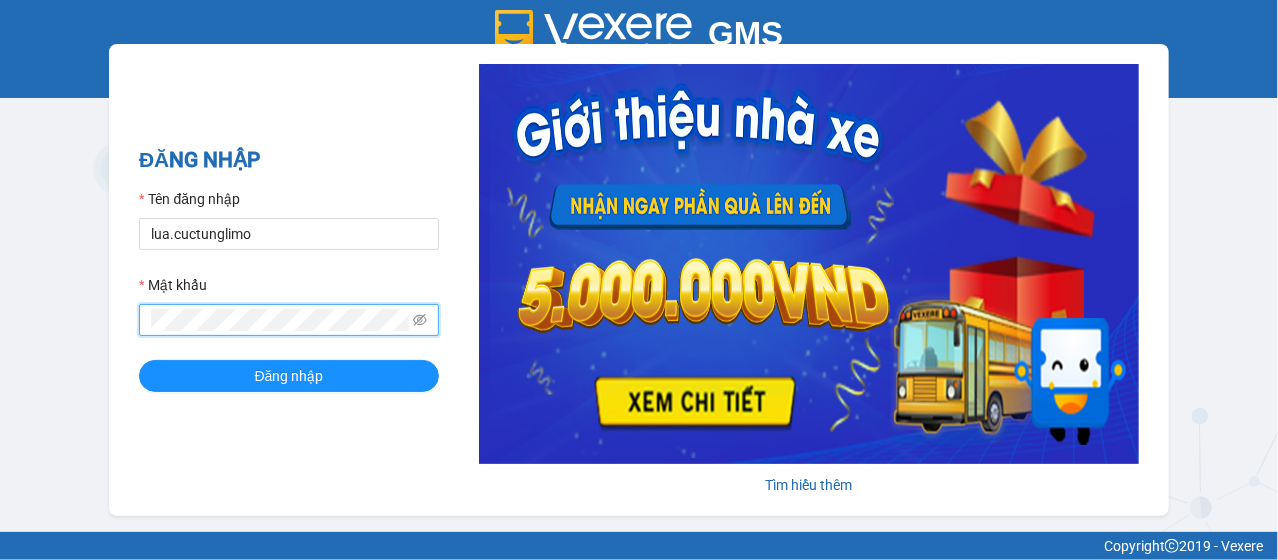 click on "Đăng nhập" at bounding box center (289, 376) 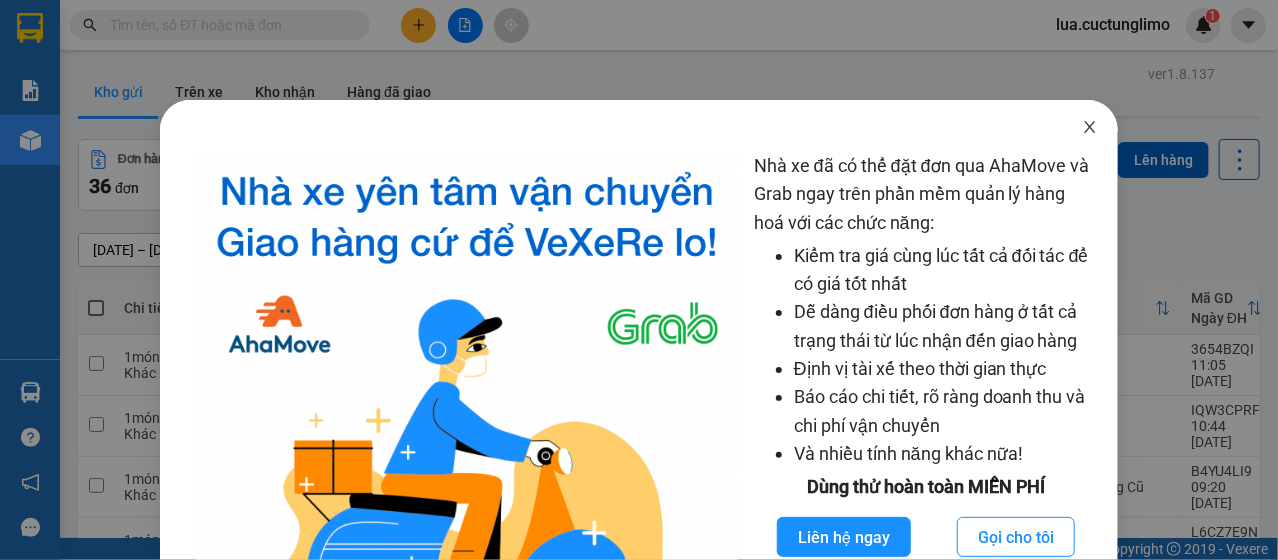 click 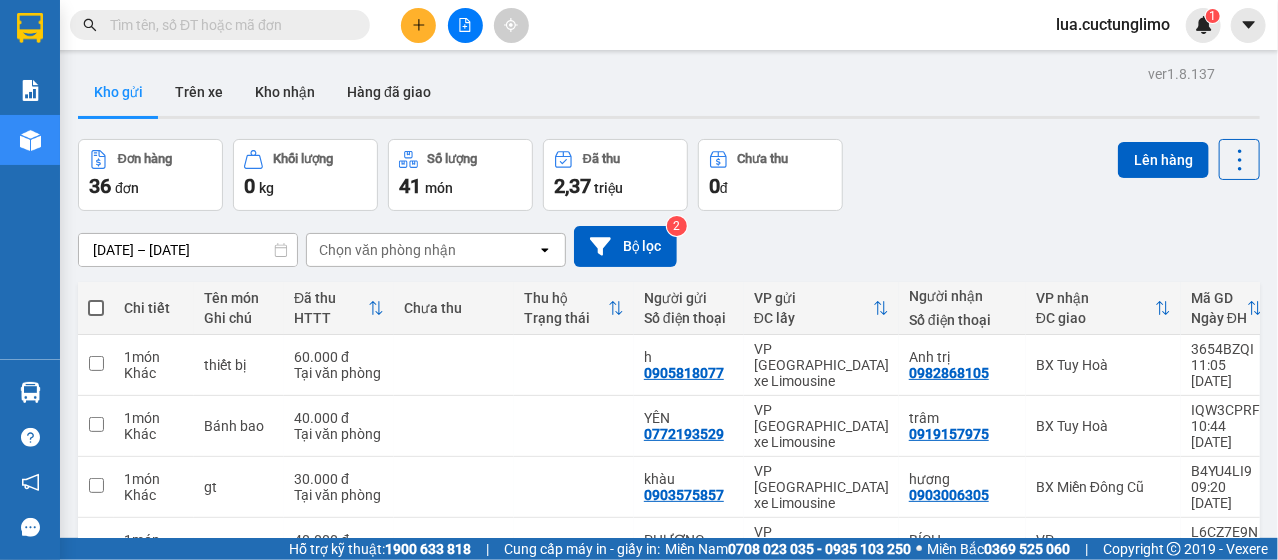 click at bounding box center [418, 25] 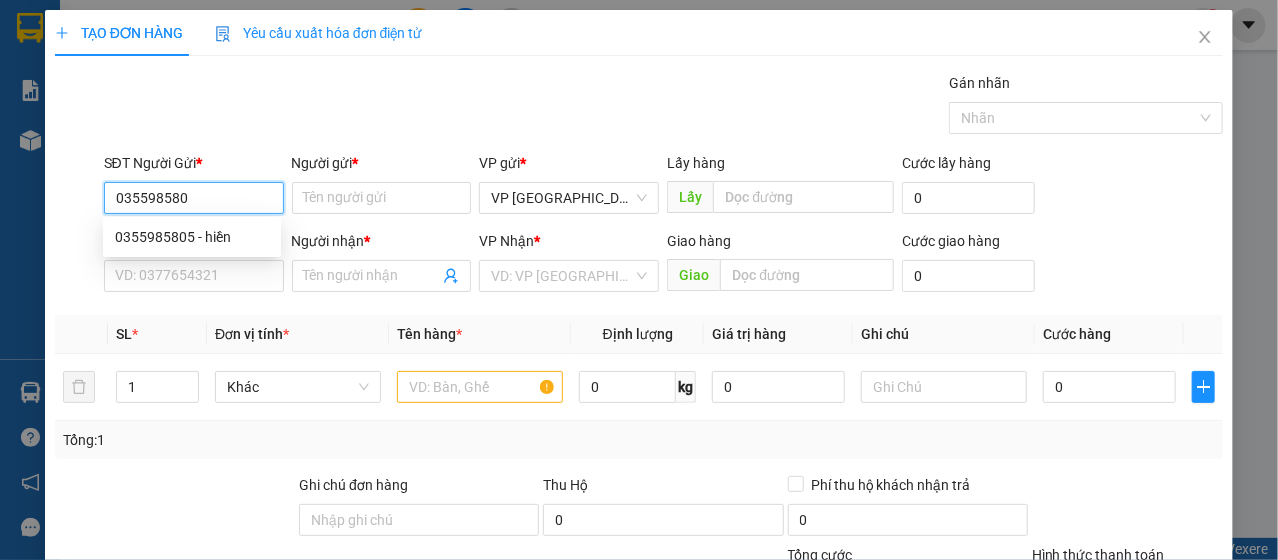 type on "0355985805" 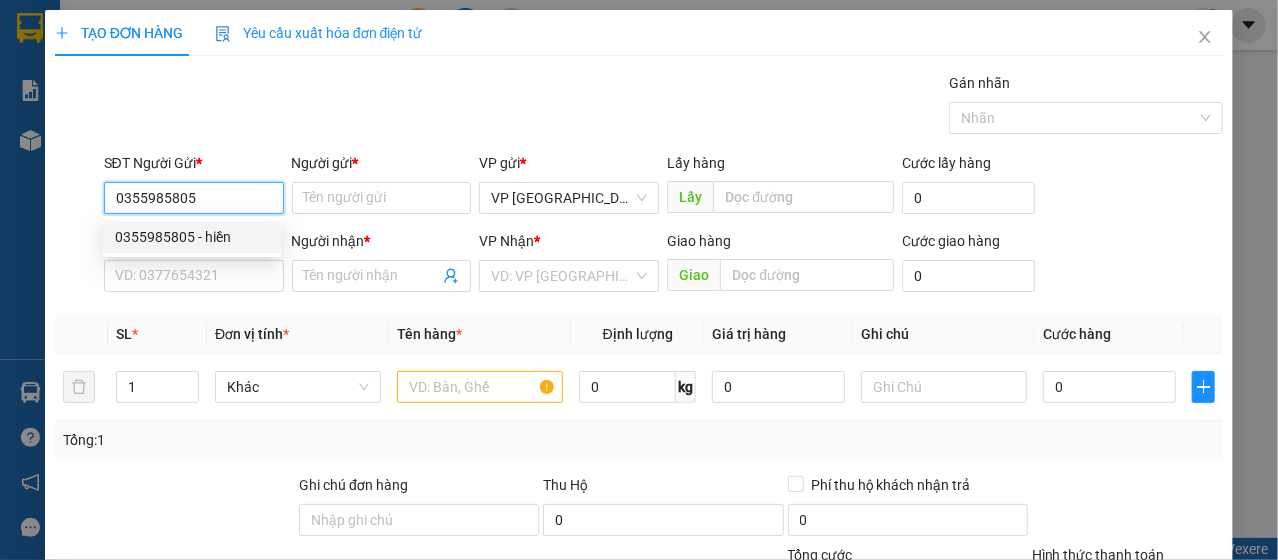 click on "0355985805 - hiền" at bounding box center [192, 237] 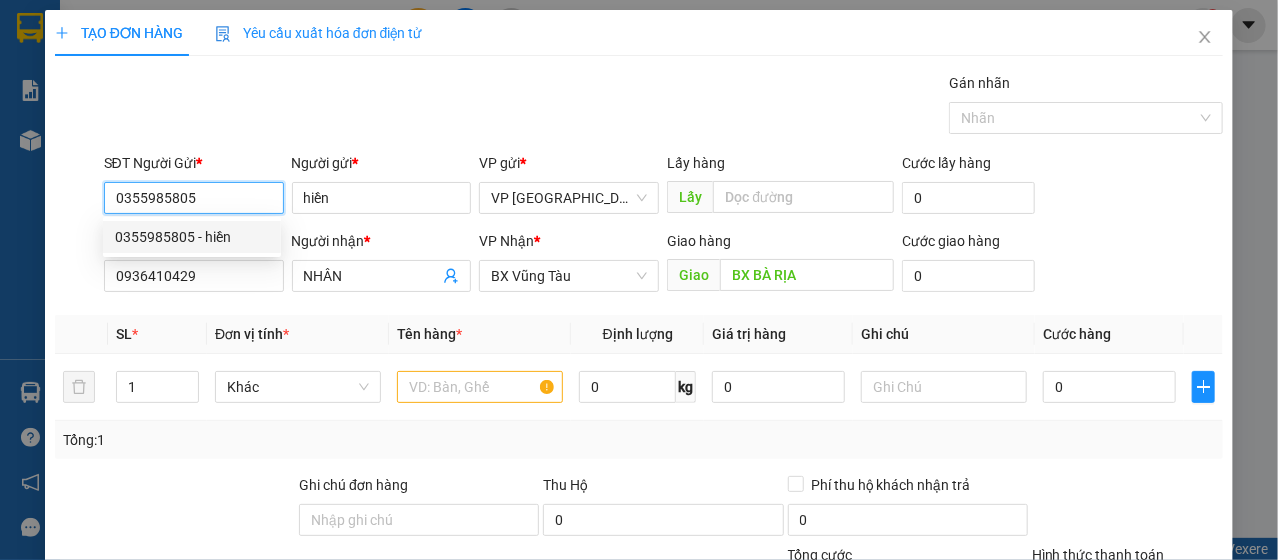type on "30.000" 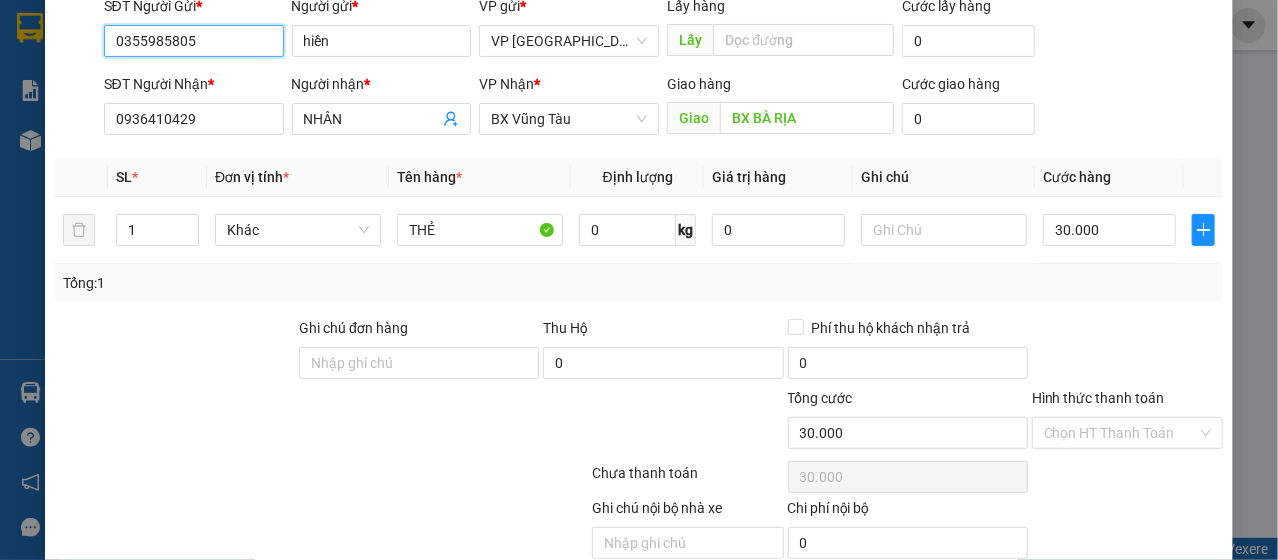 scroll, scrollTop: 240, scrollLeft: 0, axis: vertical 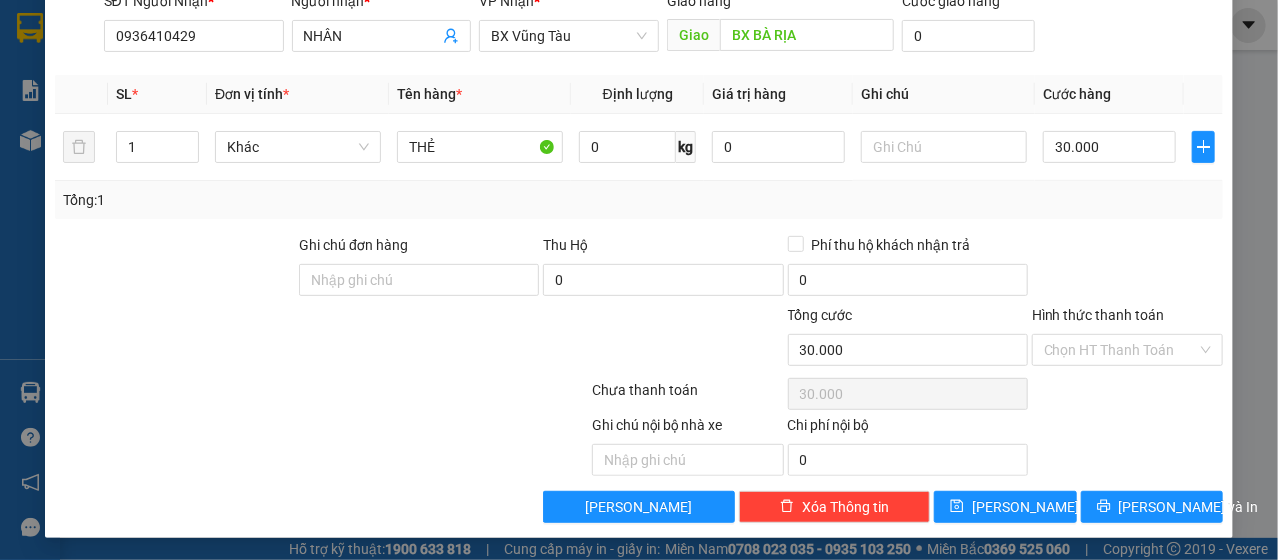type on "0355985805" 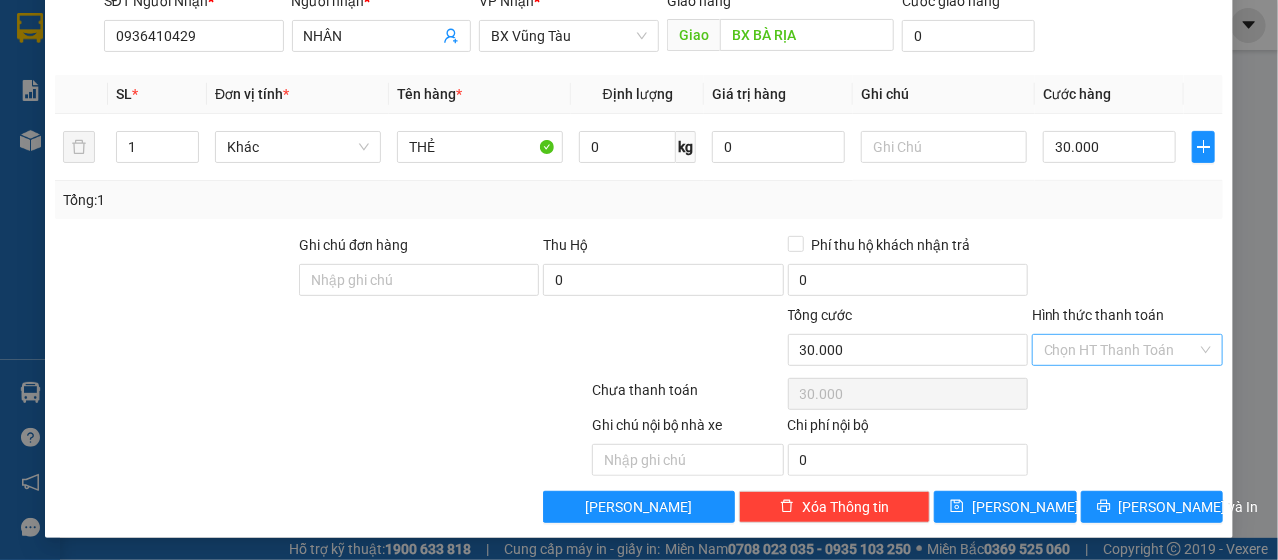 click on "Hình thức thanh toán" at bounding box center (1120, 350) 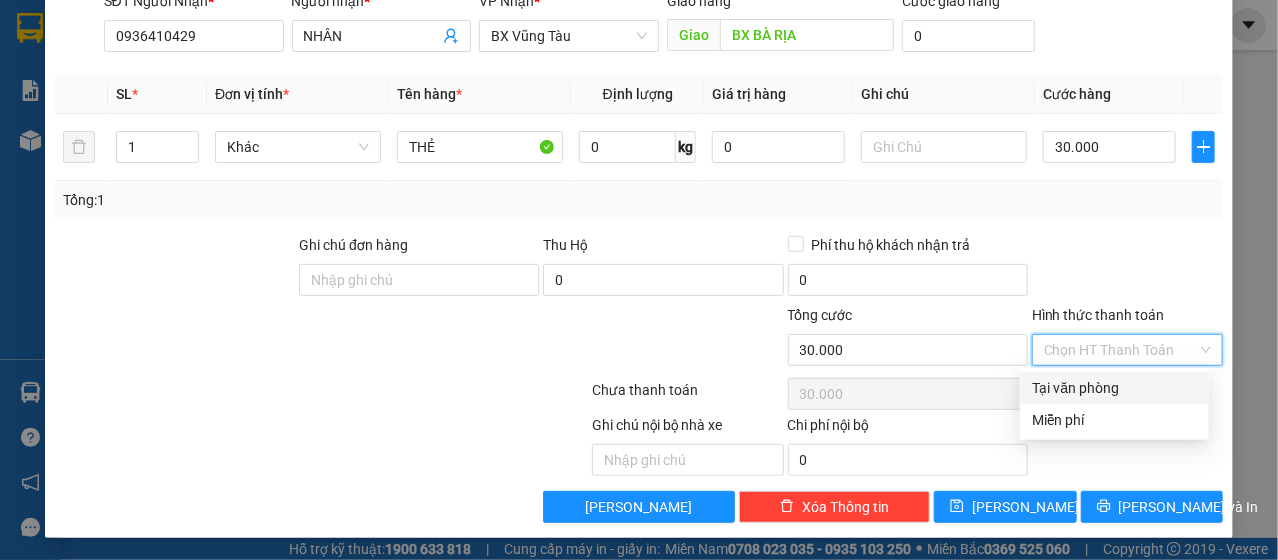click on "Tại văn phòng" at bounding box center (1114, 388) 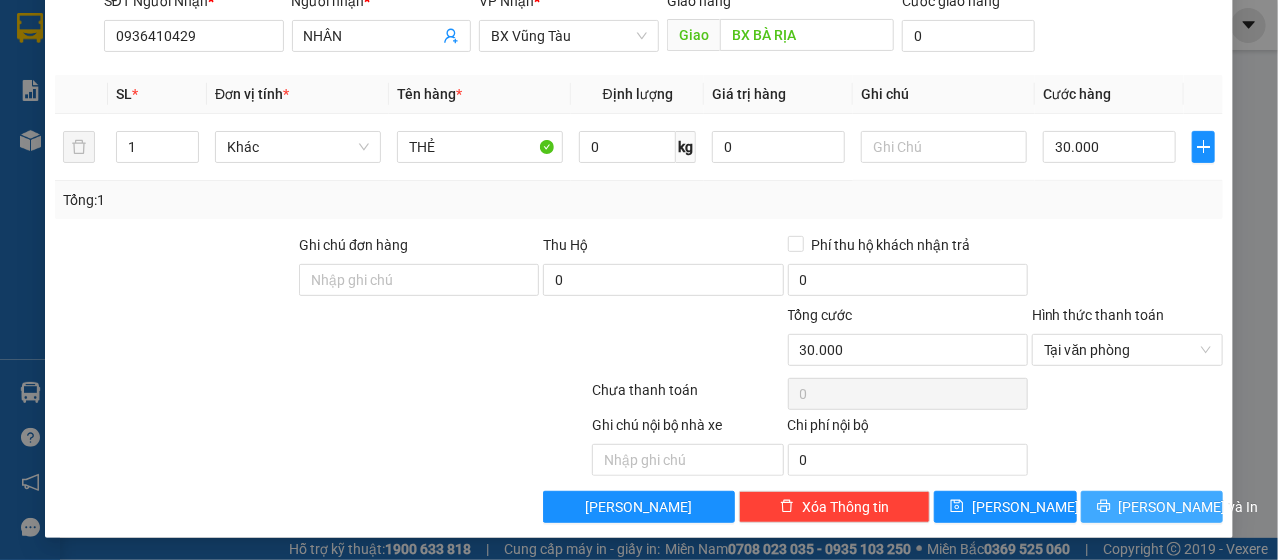click on "[PERSON_NAME] và In" at bounding box center (1189, 507) 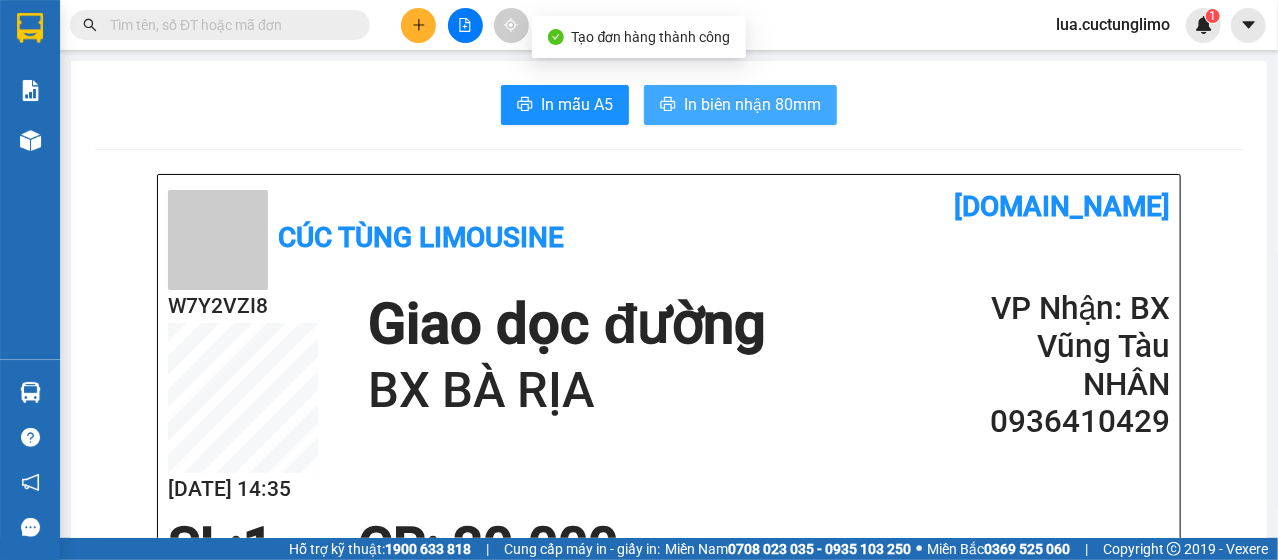click on "In biên nhận 80mm" at bounding box center [752, 104] 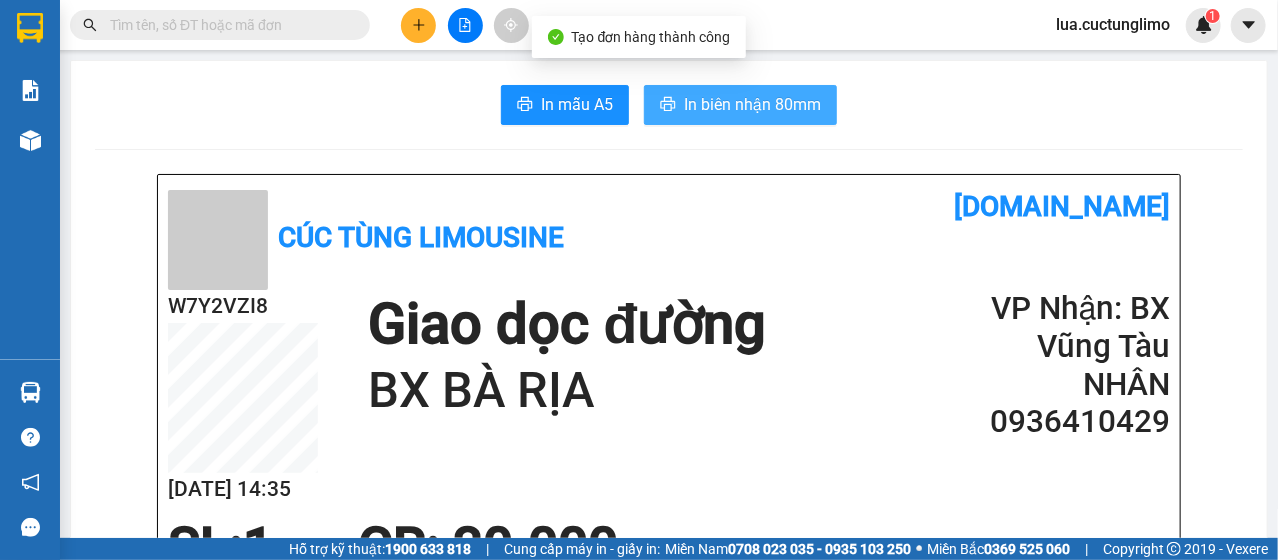 scroll, scrollTop: 0, scrollLeft: 0, axis: both 